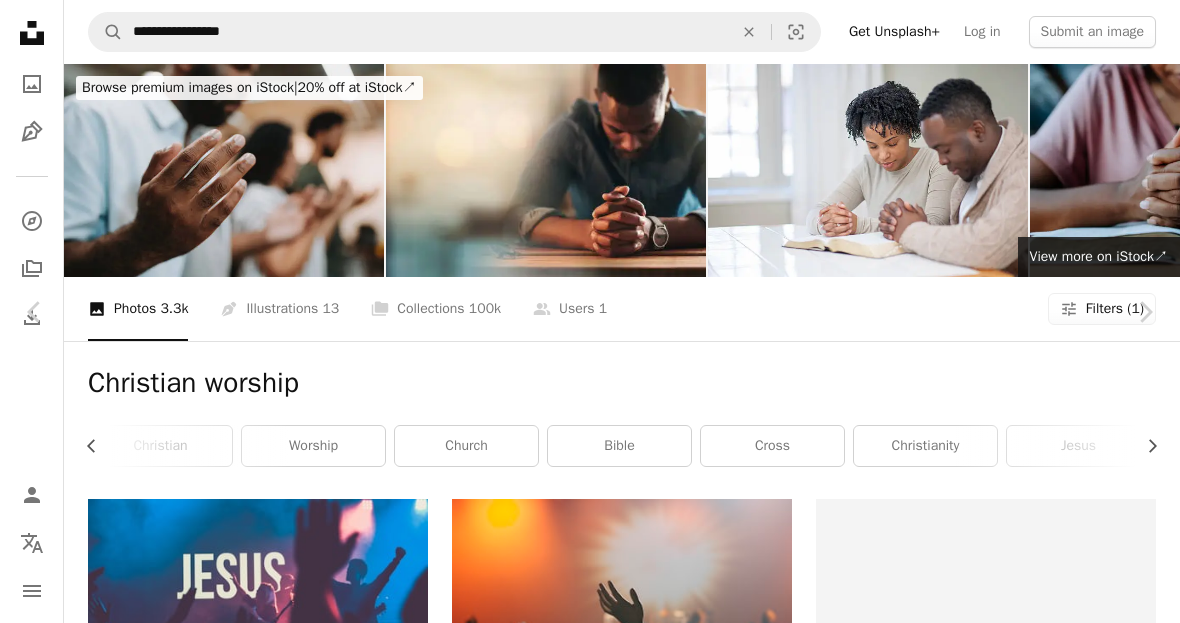 scroll, scrollTop: 44203, scrollLeft: 0, axis: vertical 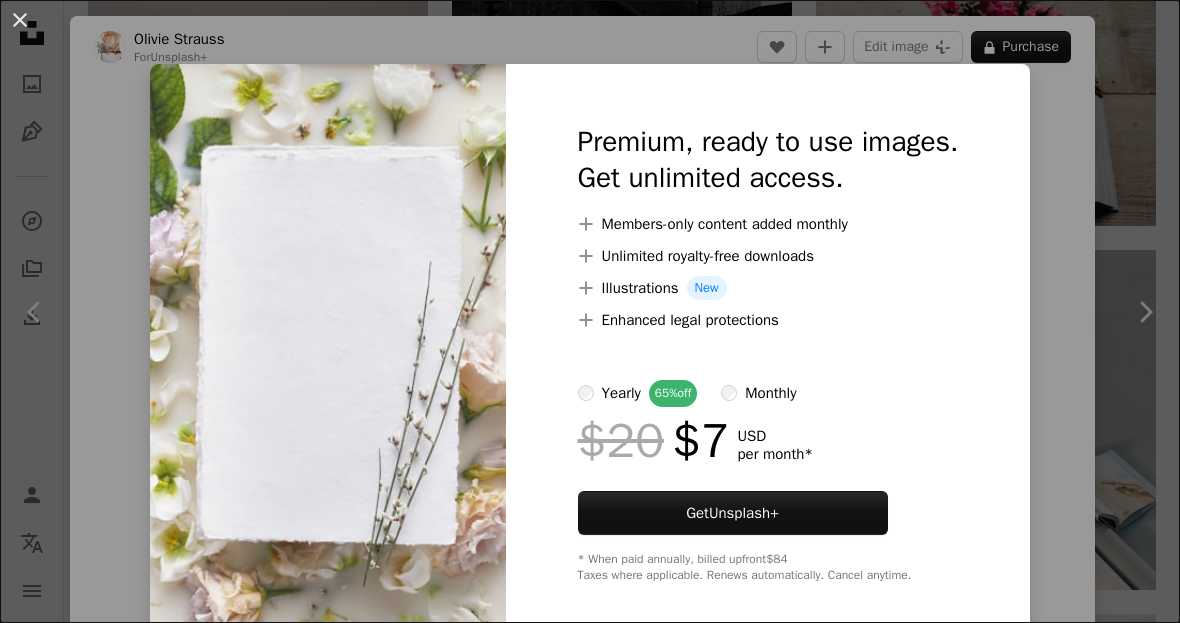 click on "An X shape Premium, ready to use images. Get unlimited access. A plus sign Members-only content added monthly A plus sign Unlimited royalty-free downloads A plus sign Illustrations  New A plus sign Enhanced legal protections yearly 65%  off monthly $20   $7 USD per month * Get  Unsplash+ * When paid annually, billed upfront  $84 Taxes where applicable. Renews automatically. Cancel anytime." at bounding box center [590, 311] 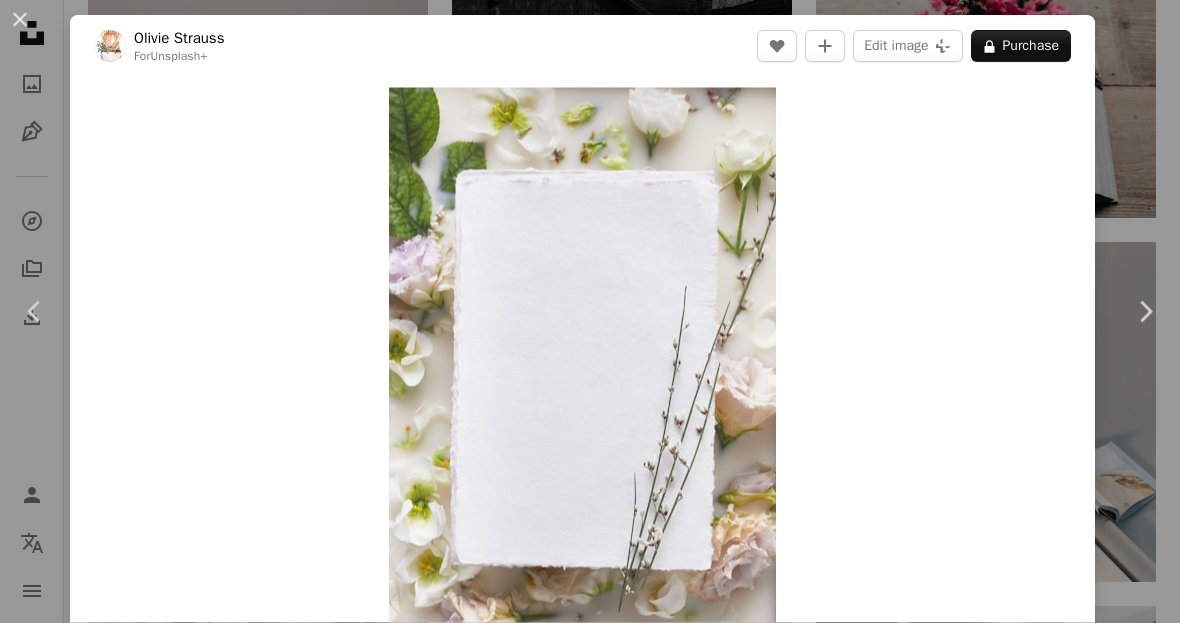 click on "More Actions" 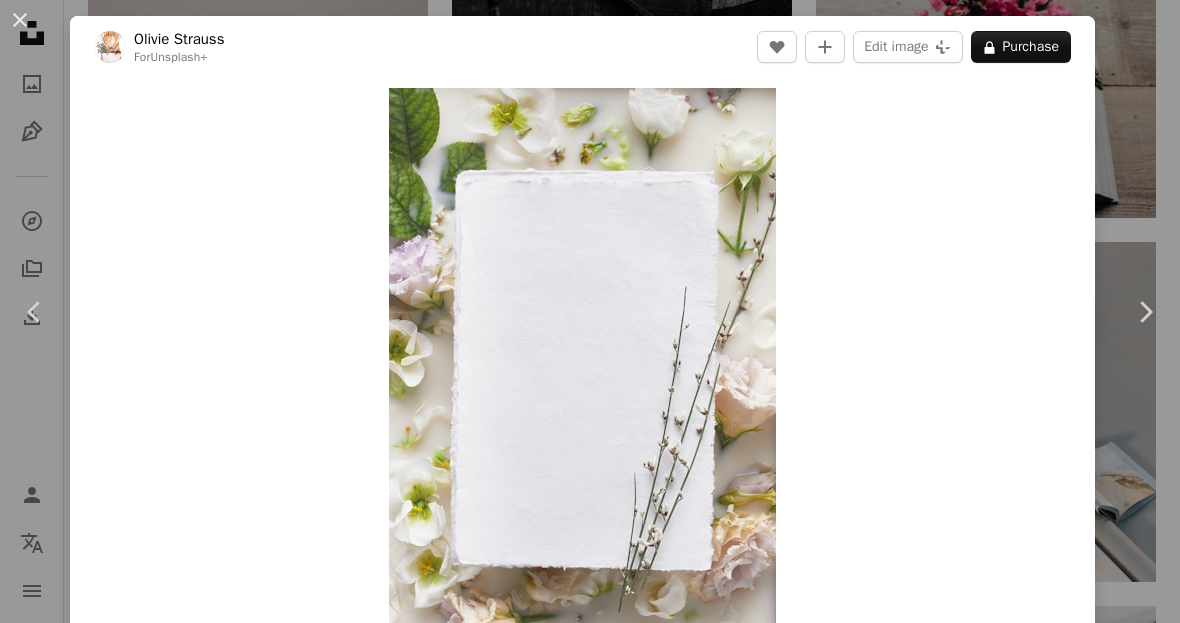 click on "Zoom in" at bounding box center [582, 378] 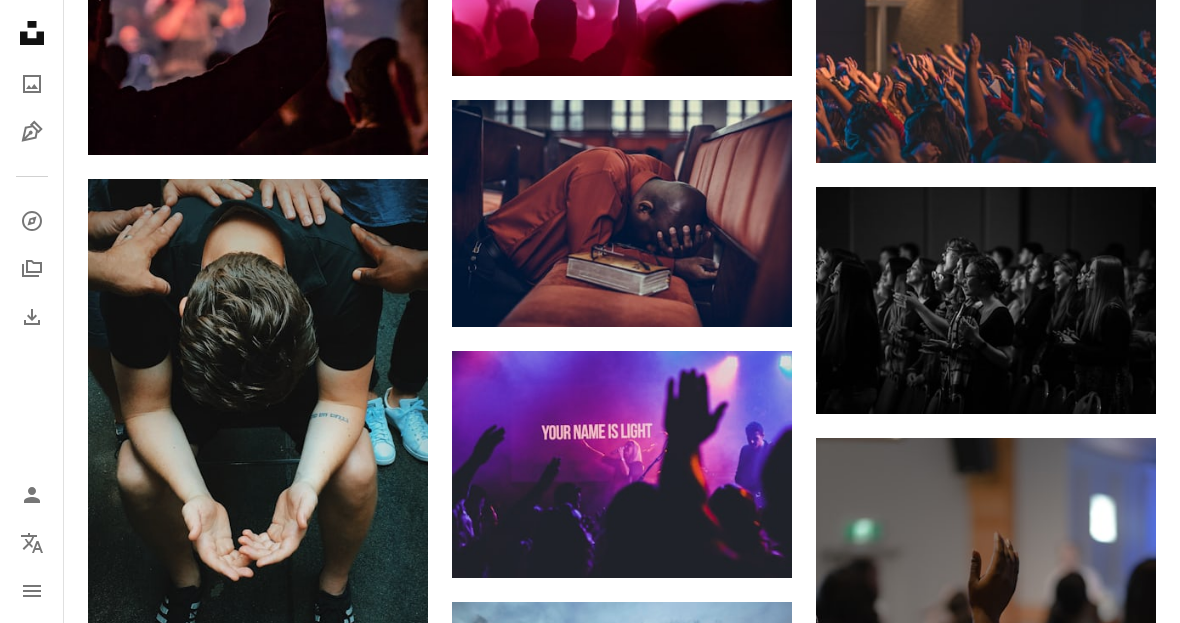 scroll, scrollTop: 0, scrollLeft: 0, axis: both 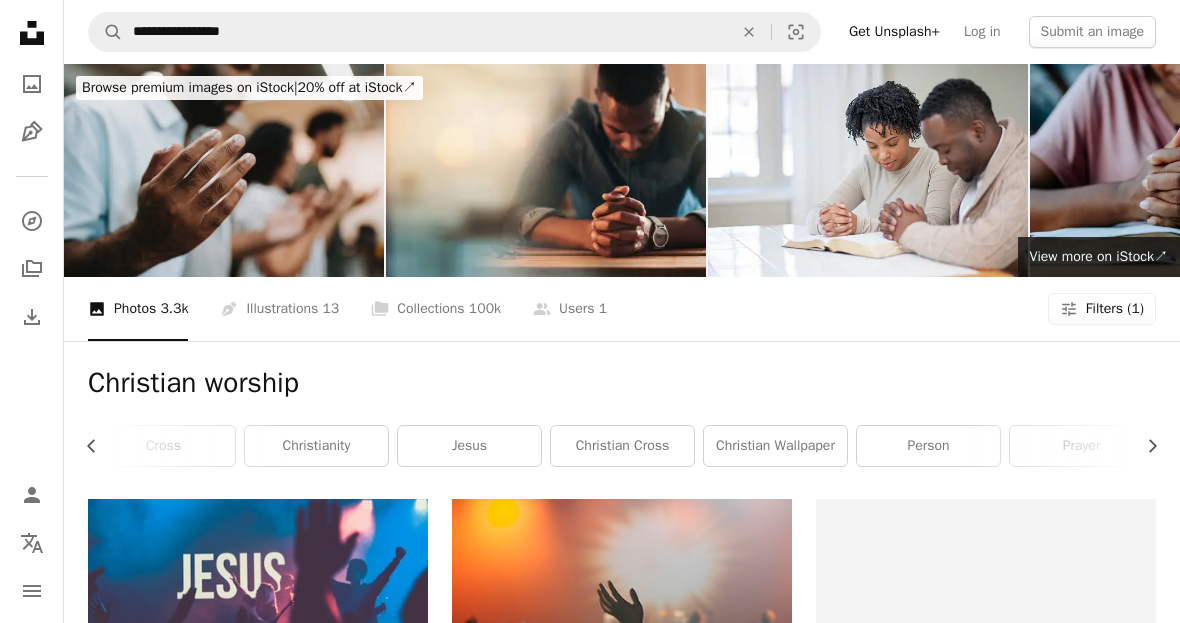 click on "An X shape" 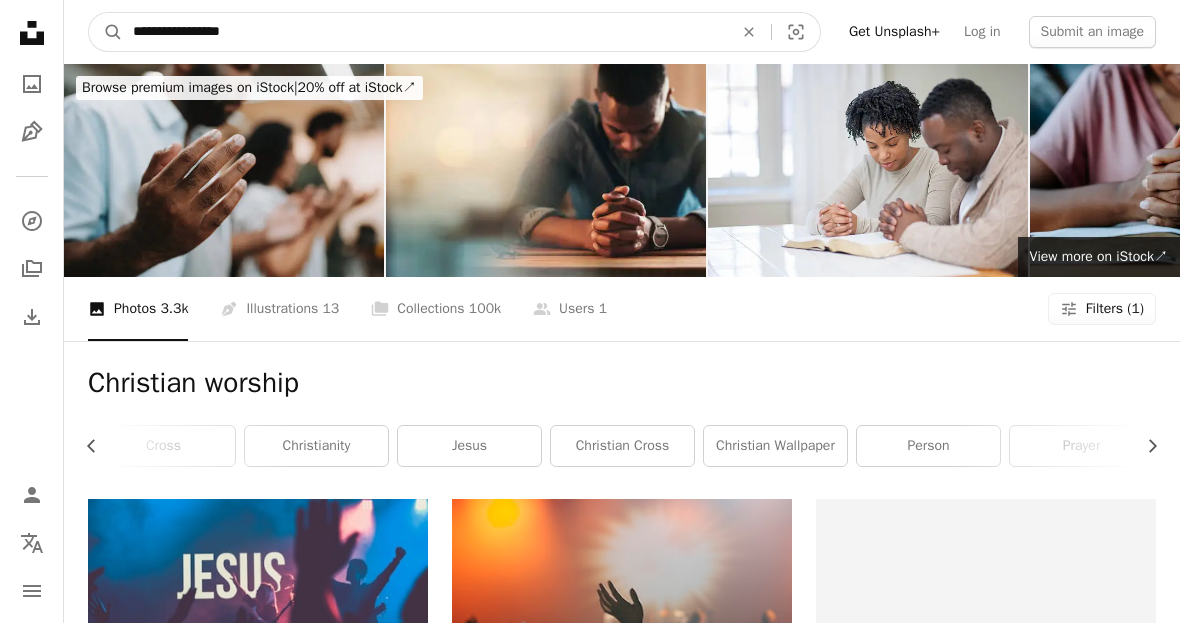 type 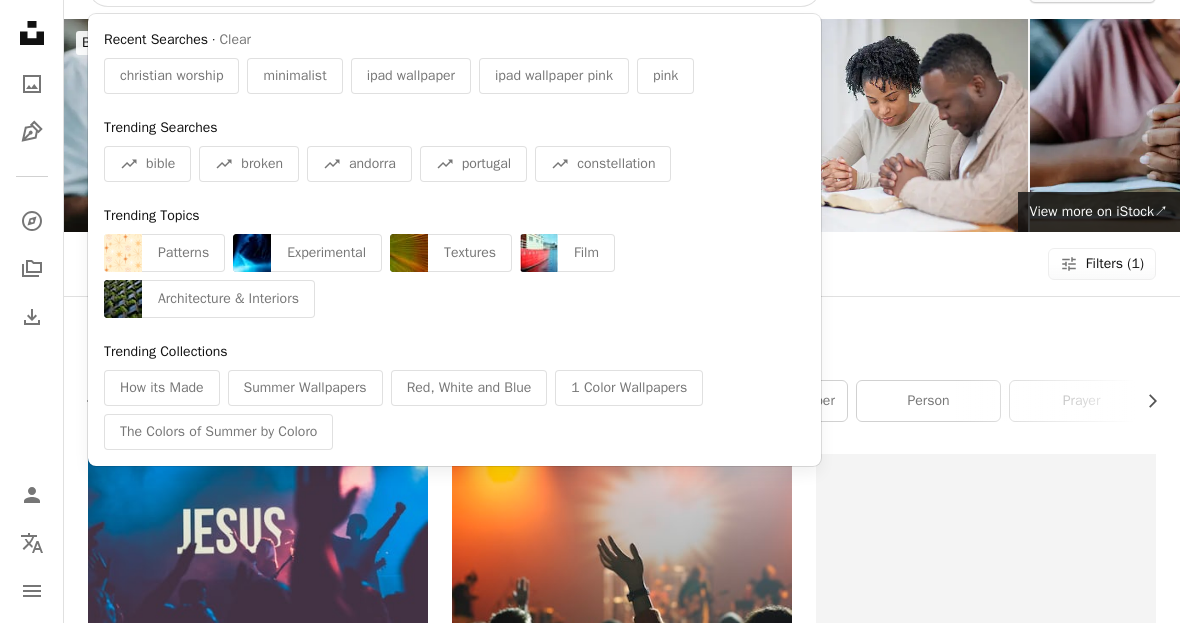 scroll, scrollTop: 0, scrollLeft: 0, axis: both 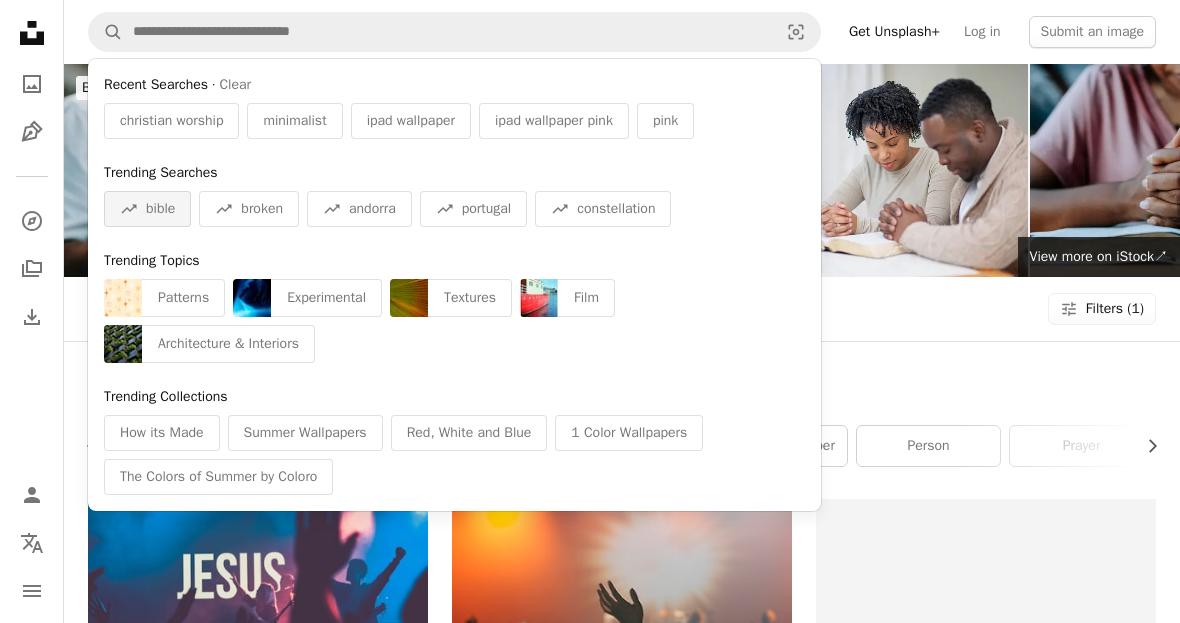 click on "A trend sign bible" at bounding box center [147, 209] 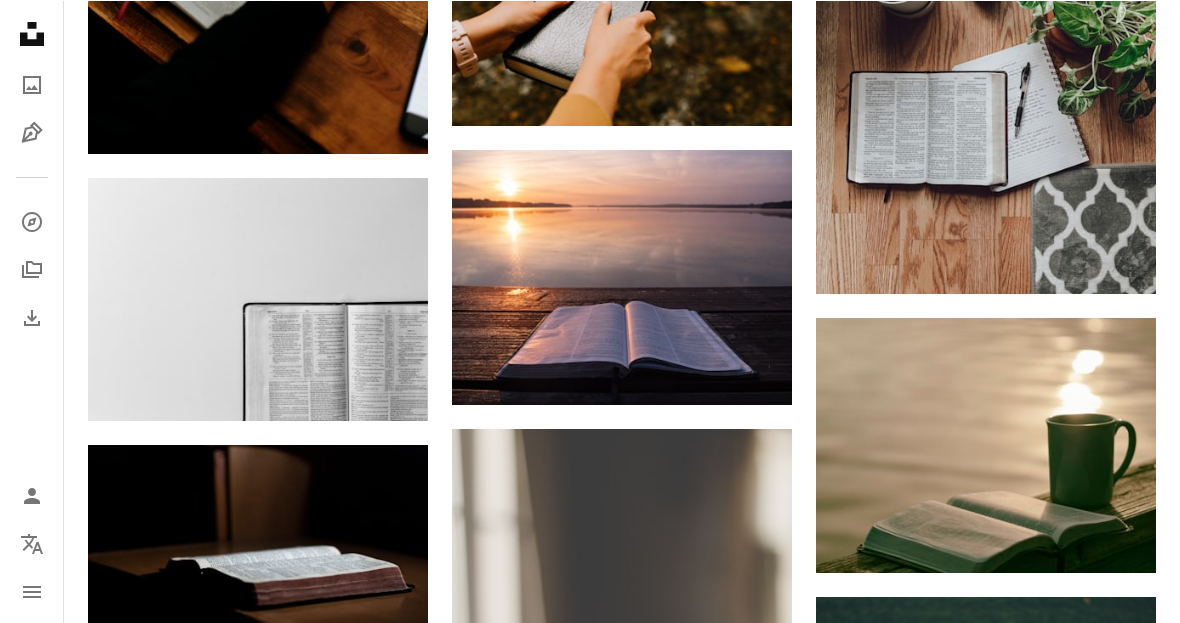 scroll, scrollTop: 1413, scrollLeft: 0, axis: vertical 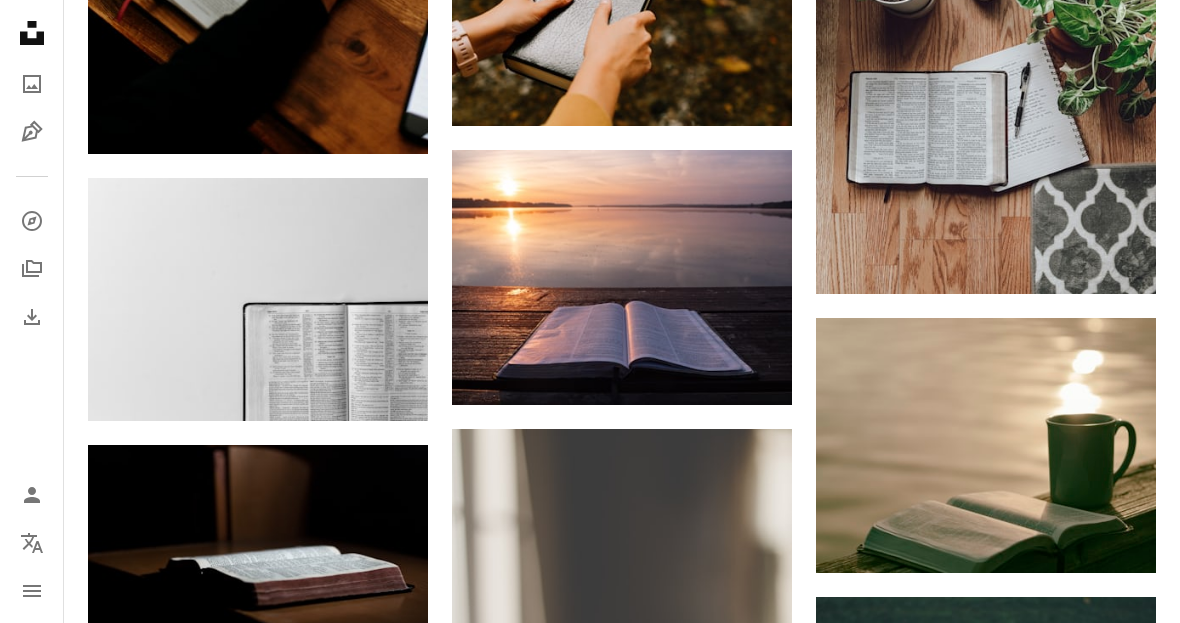 click at bounding box center [622, 277] 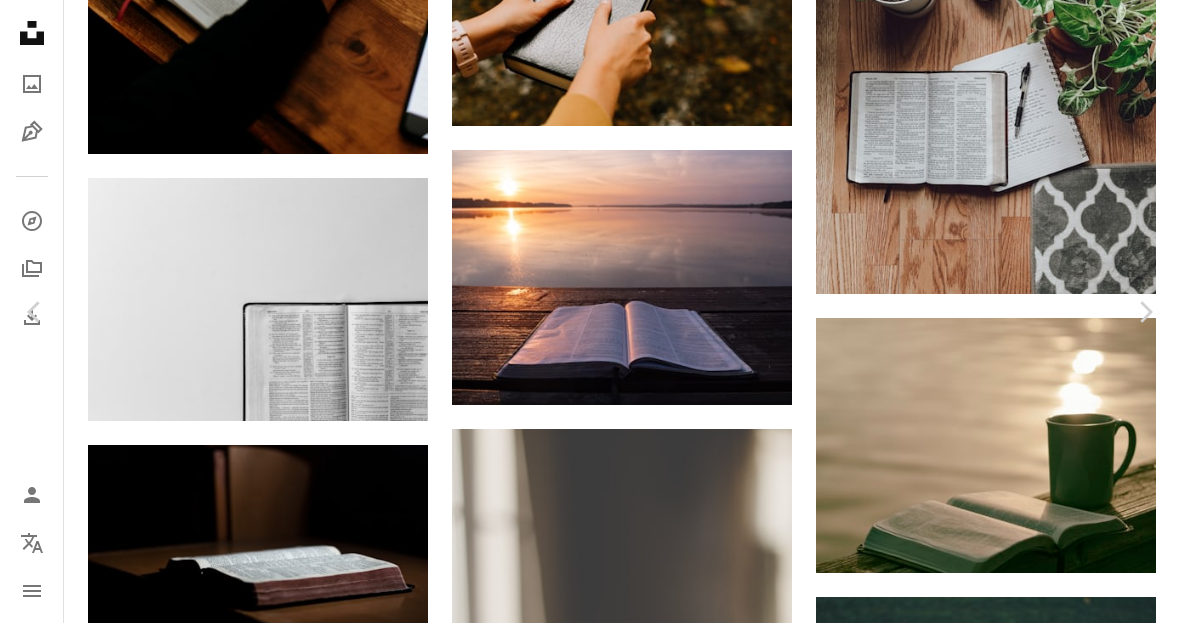 click on "Download free" at bounding box center [981, 2807] 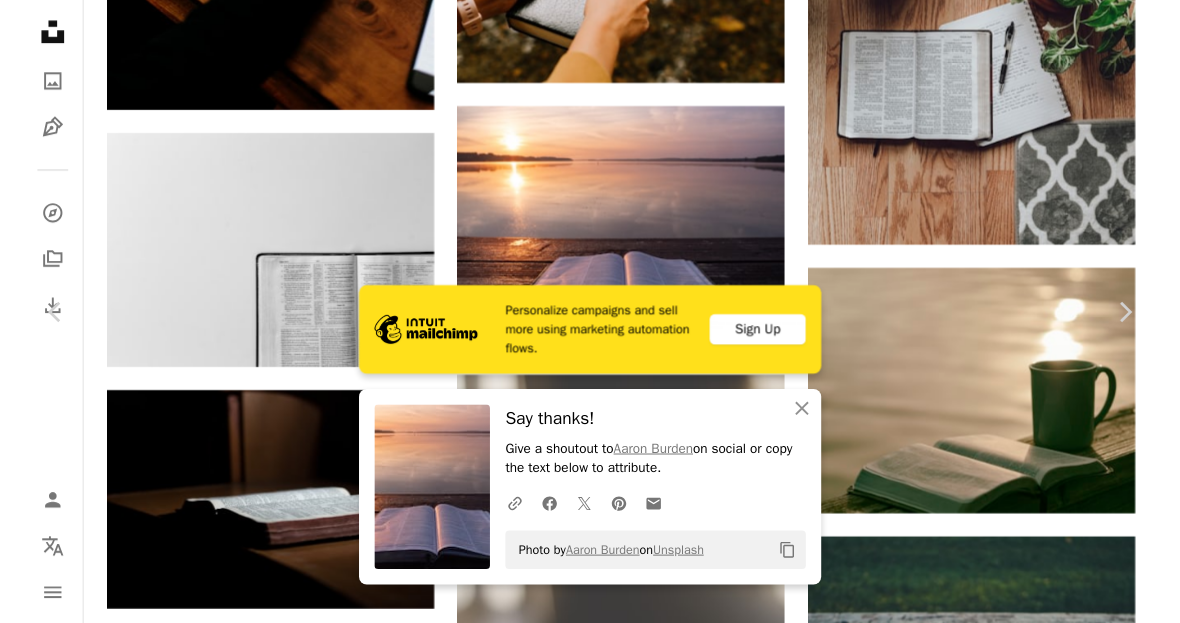 scroll, scrollTop: 1477, scrollLeft: 0, axis: vertical 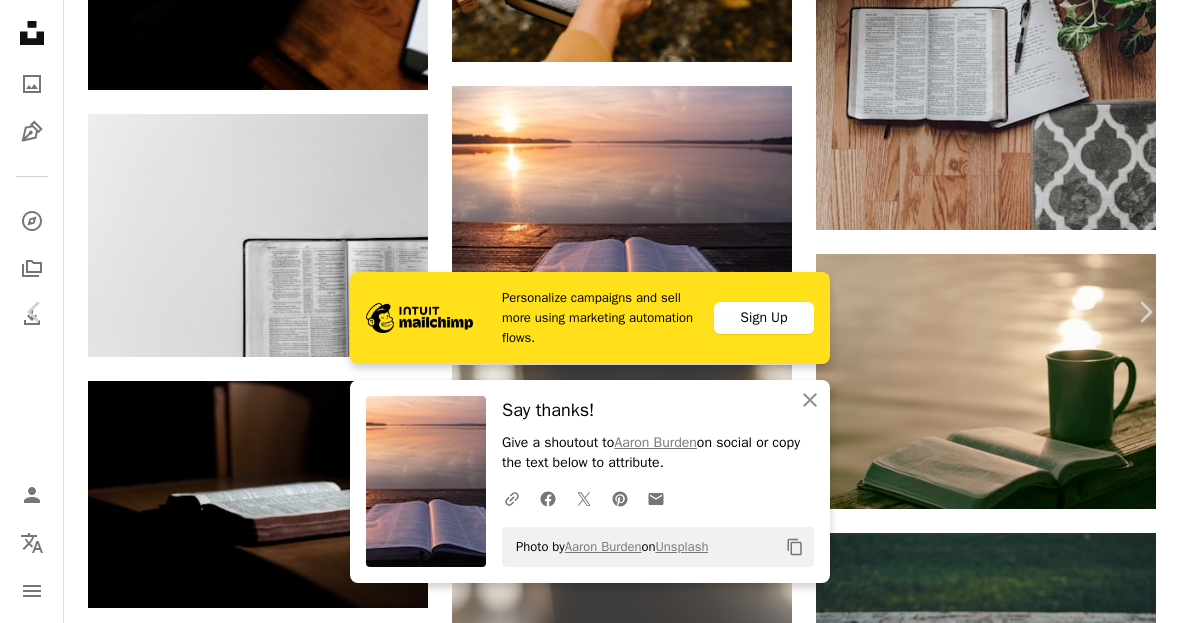 click on "[FIRST] [LAST]" at bounding box center (590, 3007) 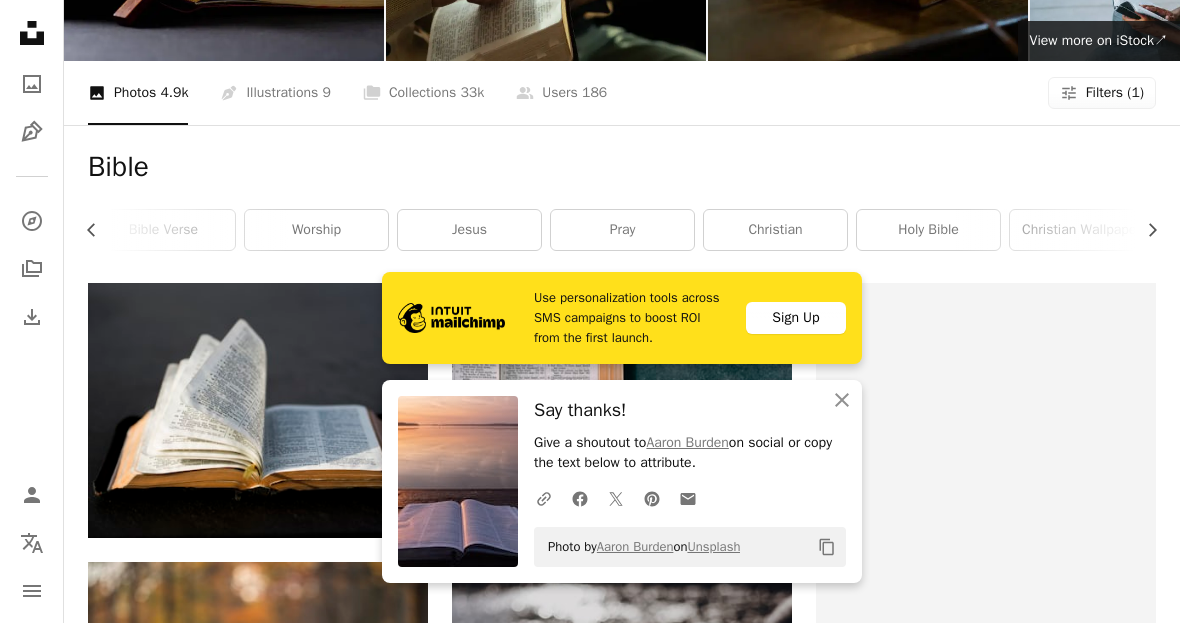 scroll, scrollTop: 0, scrollLeft: 0, axis: both 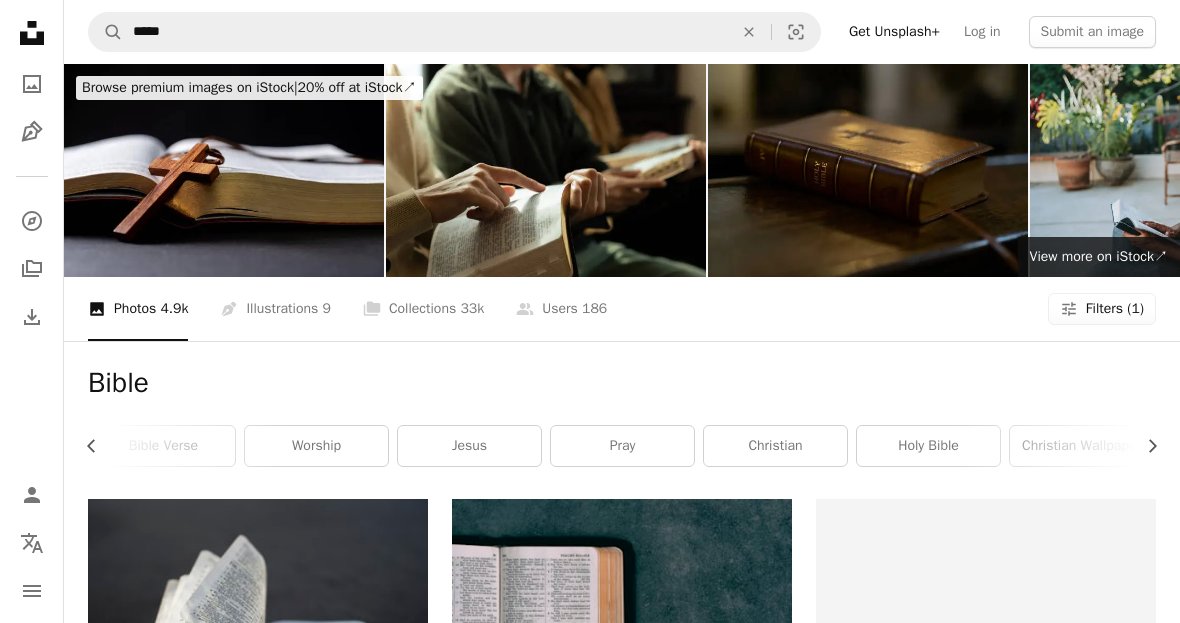 click on "An X shape" 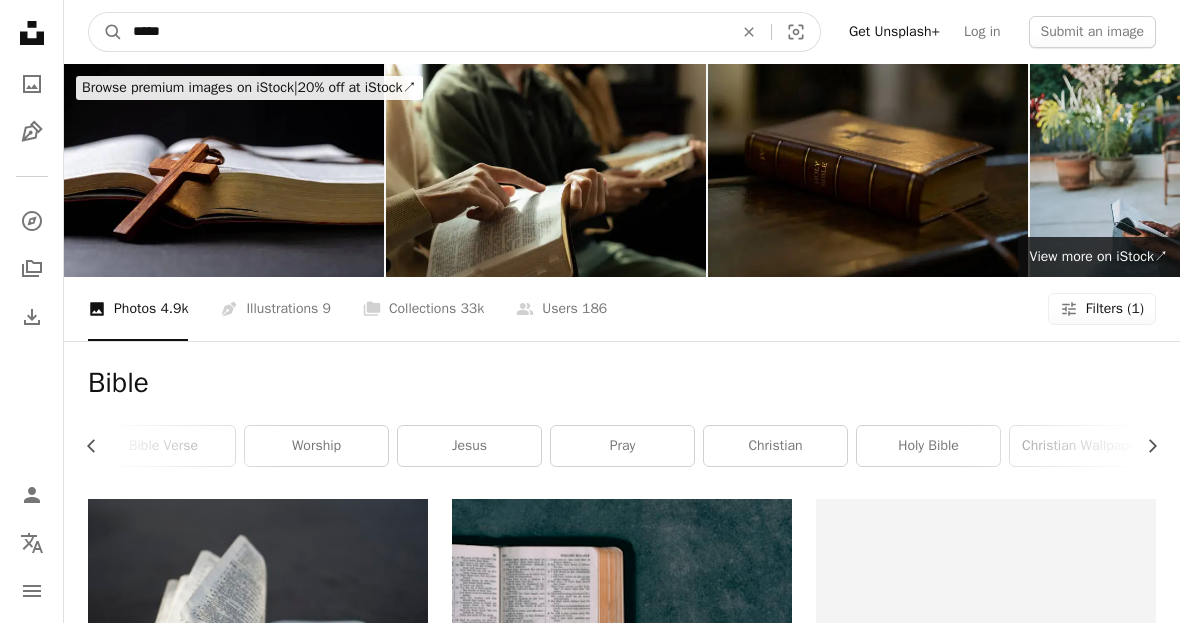 type 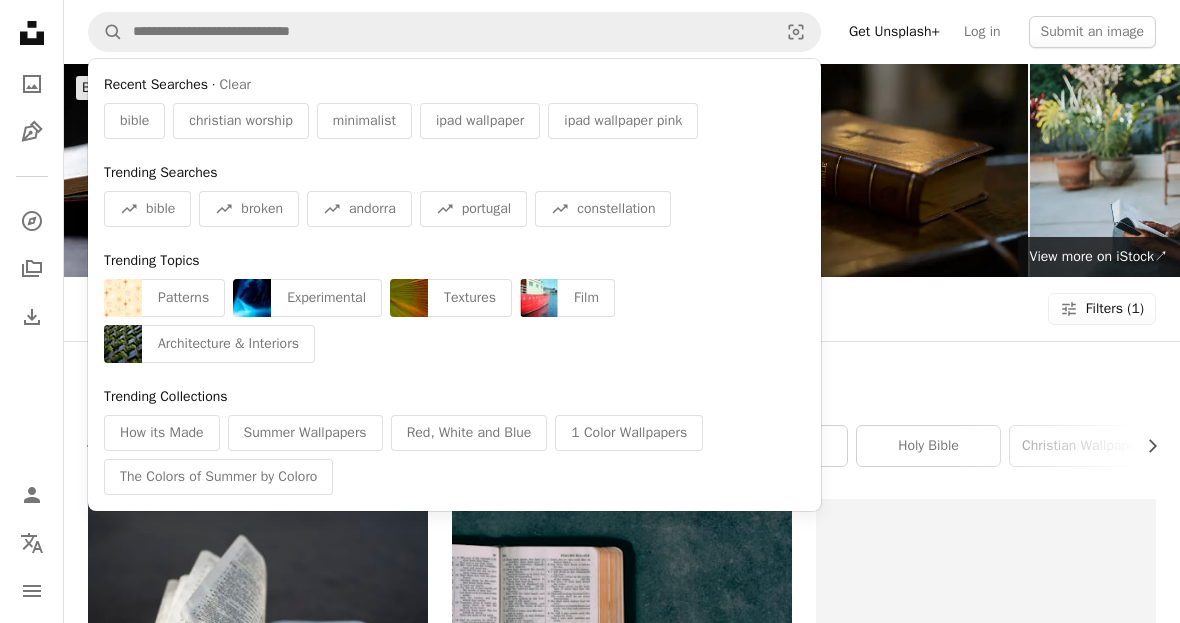 click on "Textures" at bounding box center [470, 298] 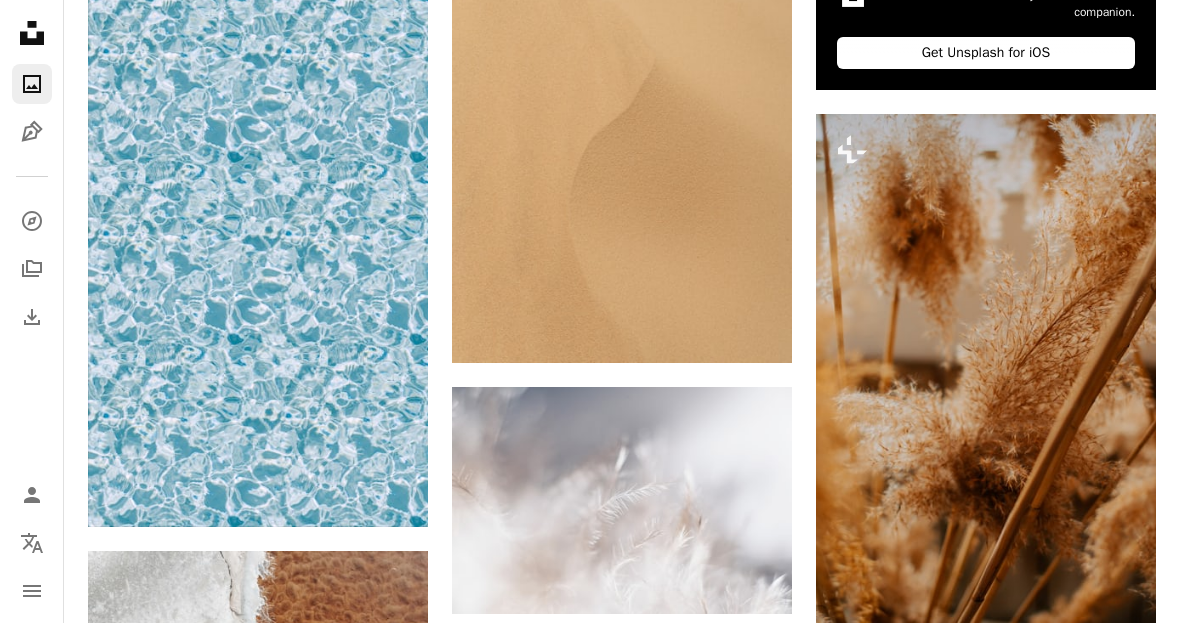 scroll, scrollTop: 8153, scrollLeft: 0, axis: vertical 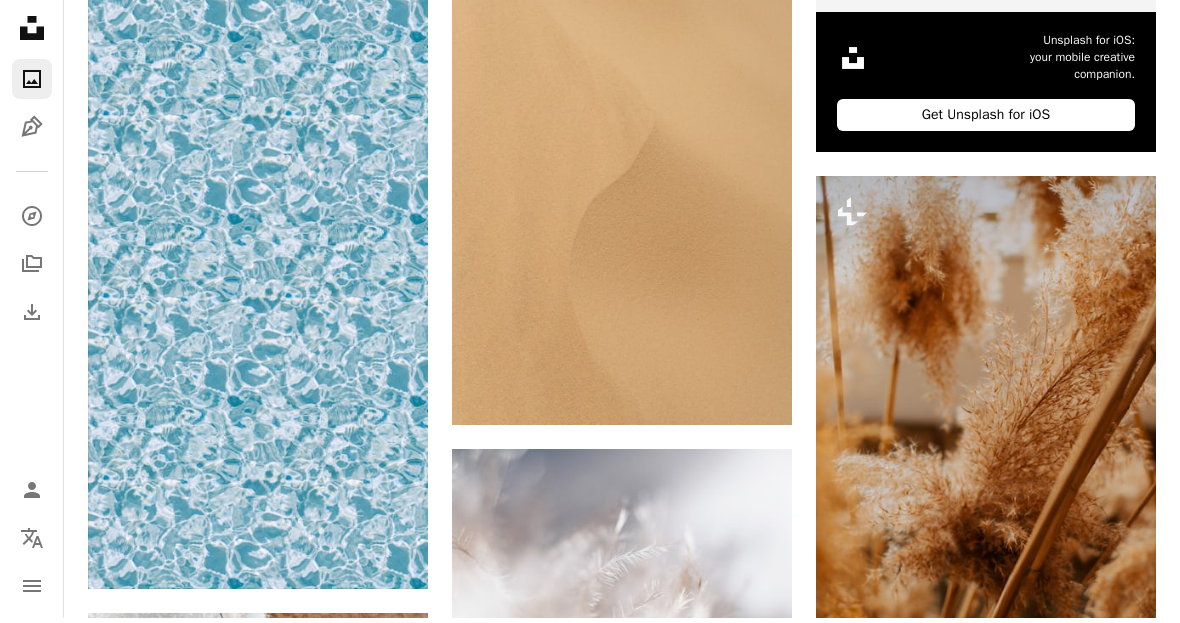 click at bounding box center (986, 435) 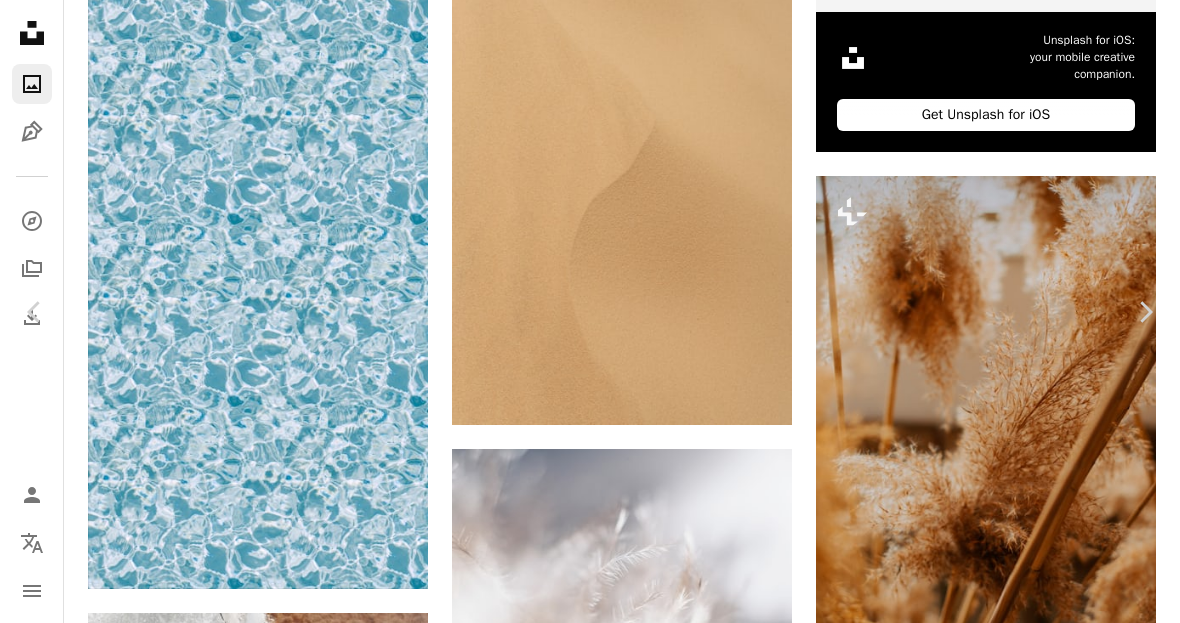 click on "[FIRST] [LAST]" at bounding box center [590, 4335] 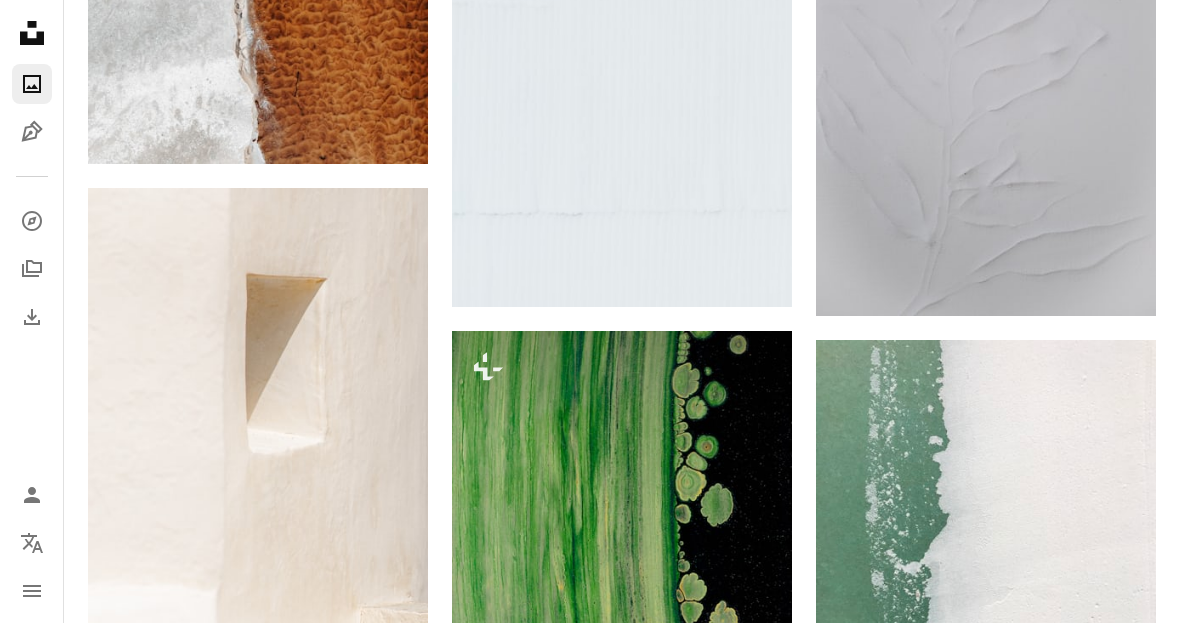 scroll, scrollTop: 9073, scrollLeft: 0, axis: vertical 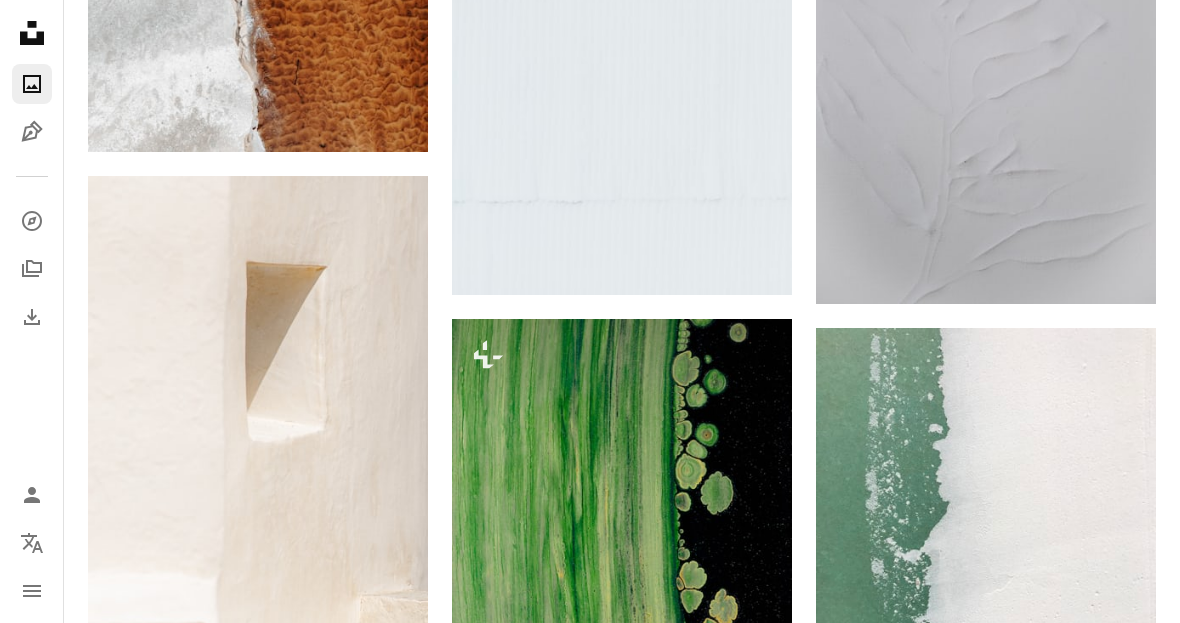 click at bounding box center (258, 431) 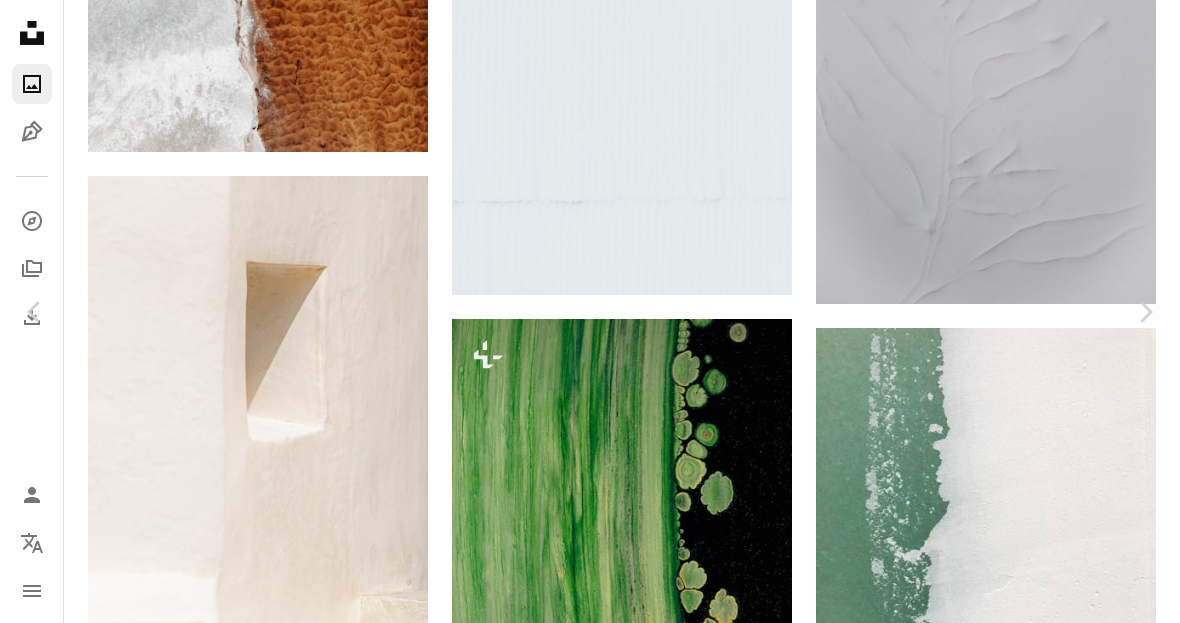 scroll, scrollTop: 3060, scrollLeft: 0, axis: vertical 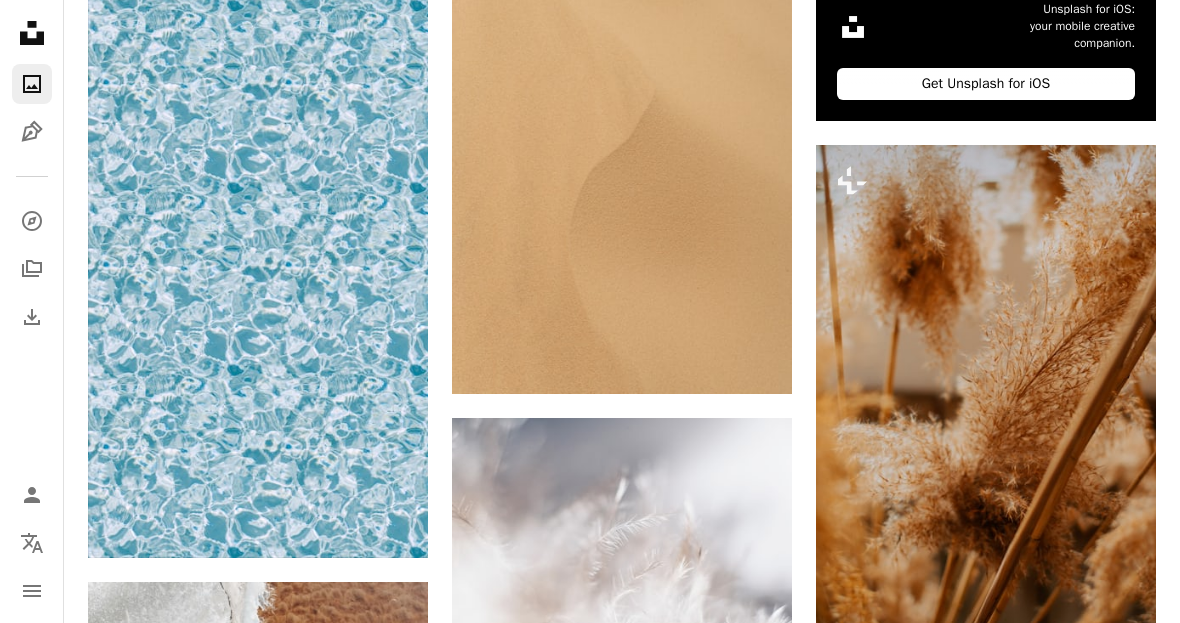 click at bounding box center [986, 399] 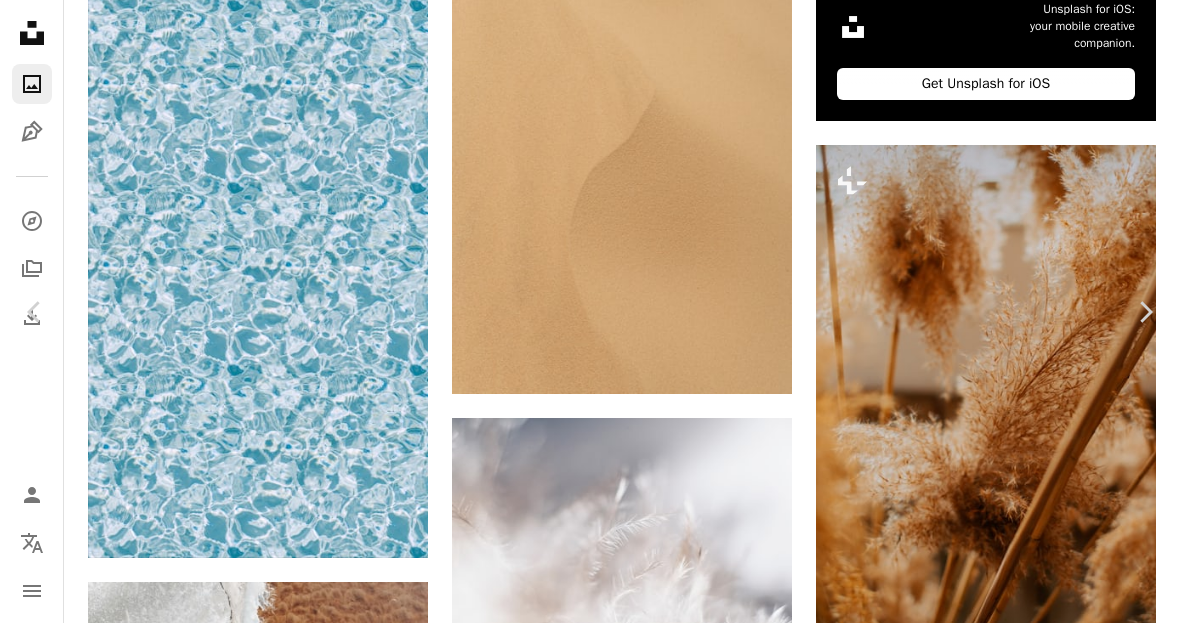 scroll, scrollTop: 6178, scrollLeft: 0, axis: vertical 